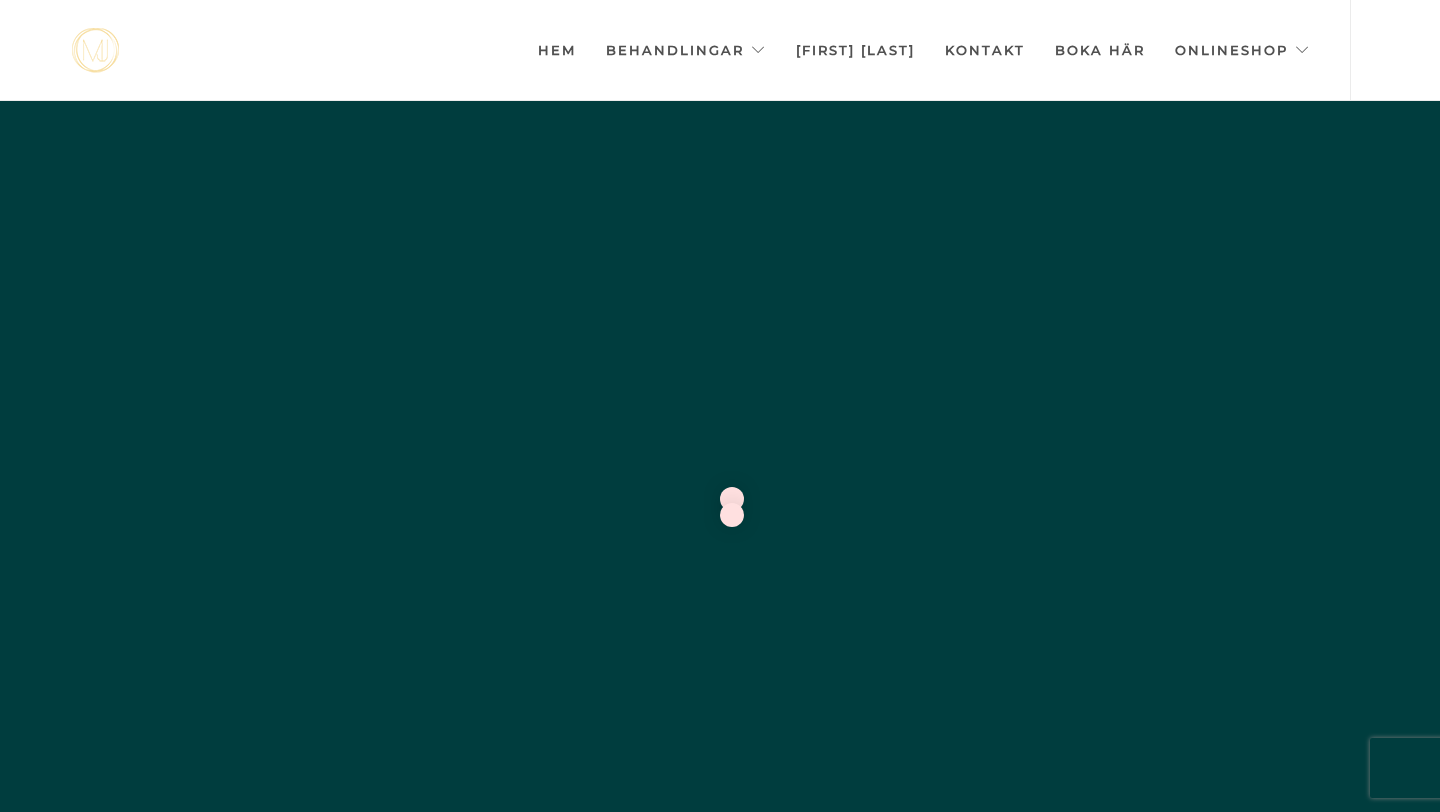 scroll, scrollTop: 0, scrollLeft: 0, axis: both 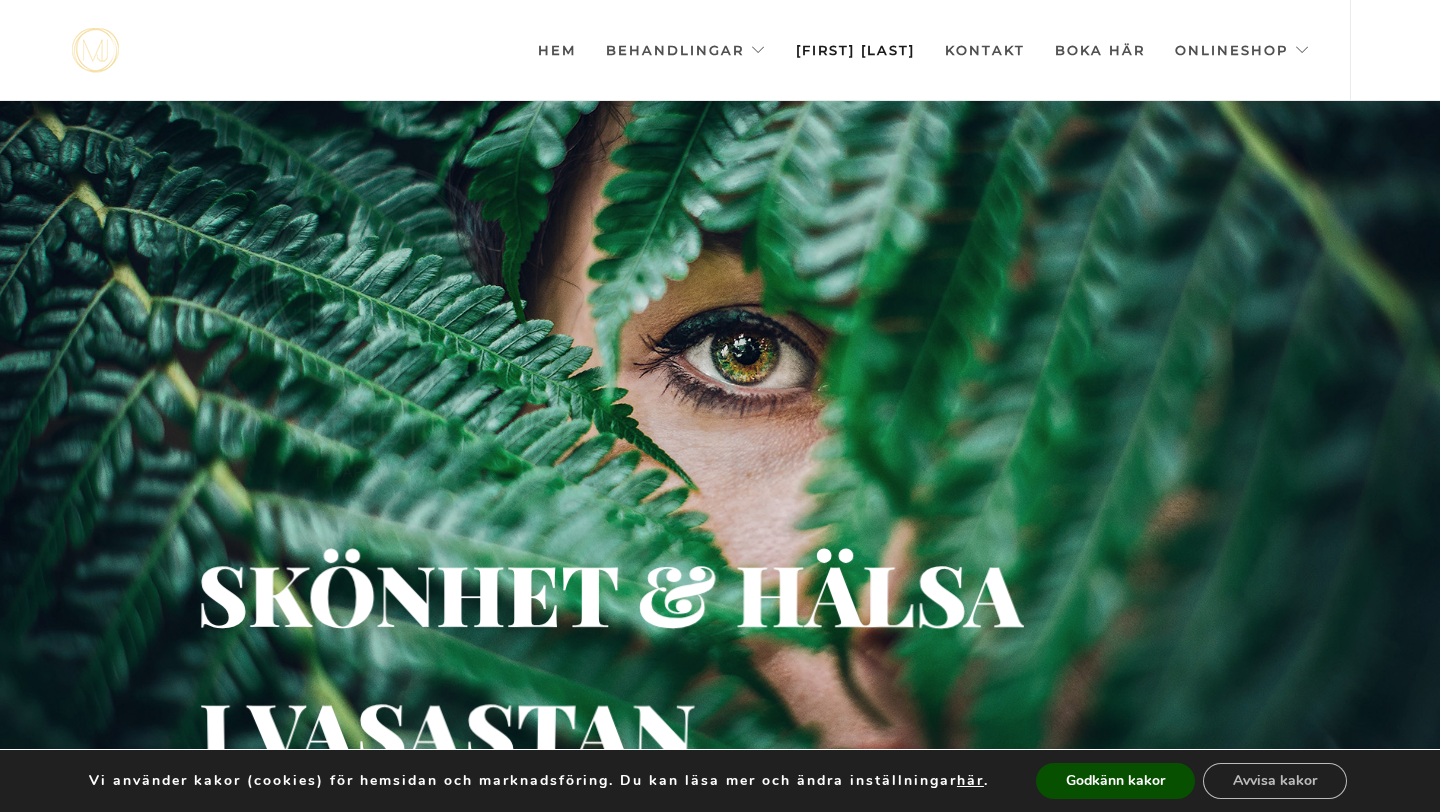 click on "Blogg" at bounding box center (855, 50) 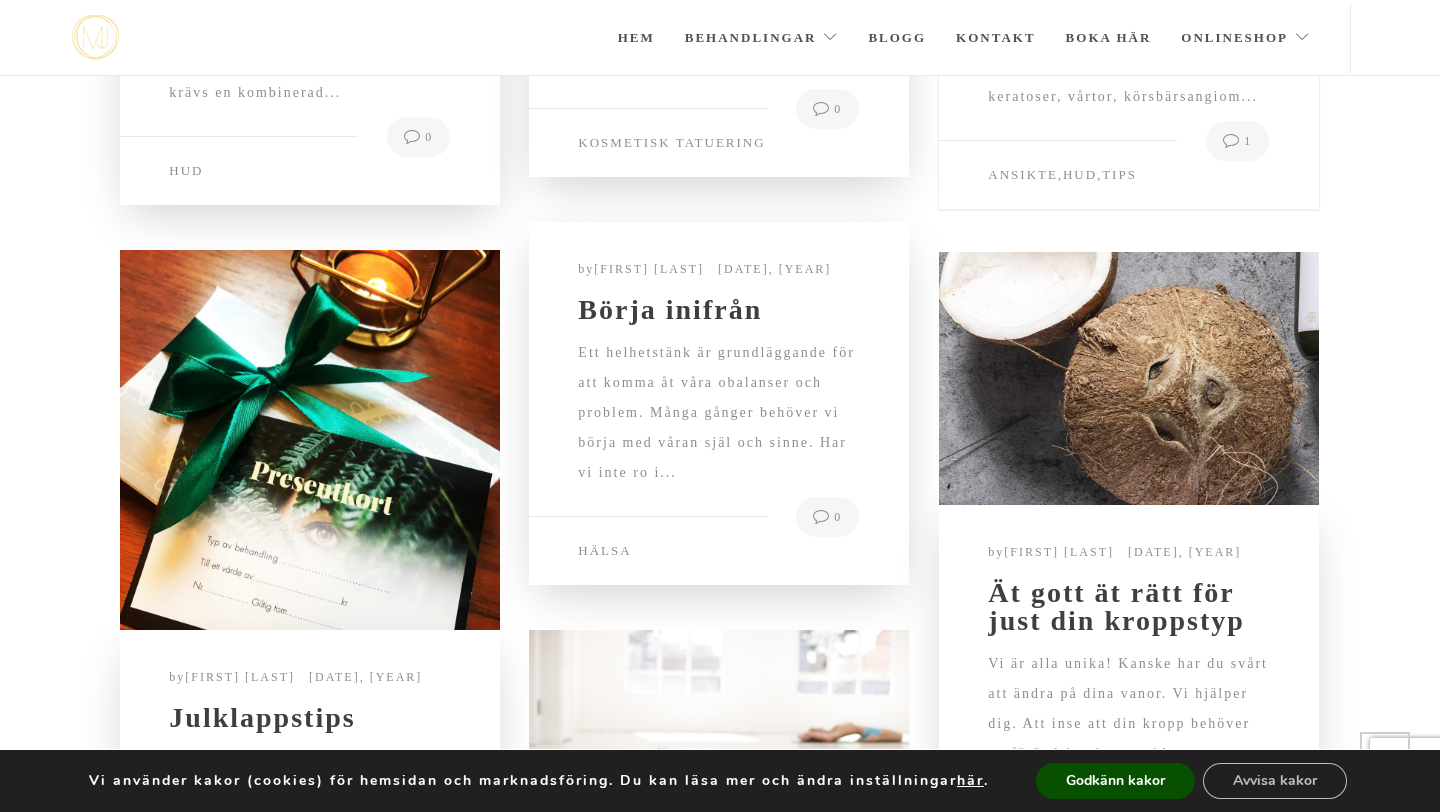 scroll, scrollTop: 303, scrollLeft: 0, axis: vertical 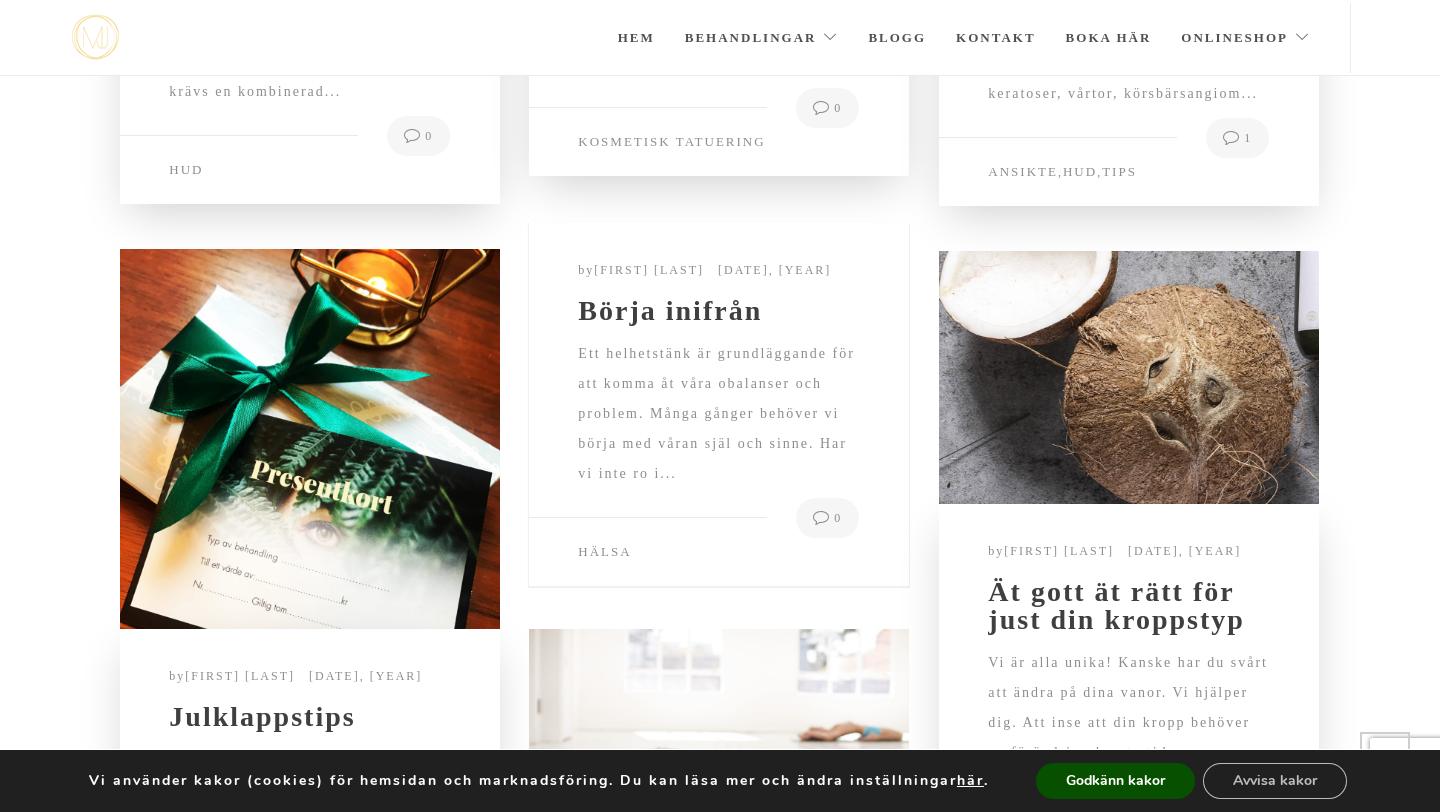click on "Ett helhetstänk är grundläggande för att komma åt våra obalanser och problem. Många gånger behöver vi börja med våran själ och sinne. Har vi inte ro i..." at bounding box center (718, 428) 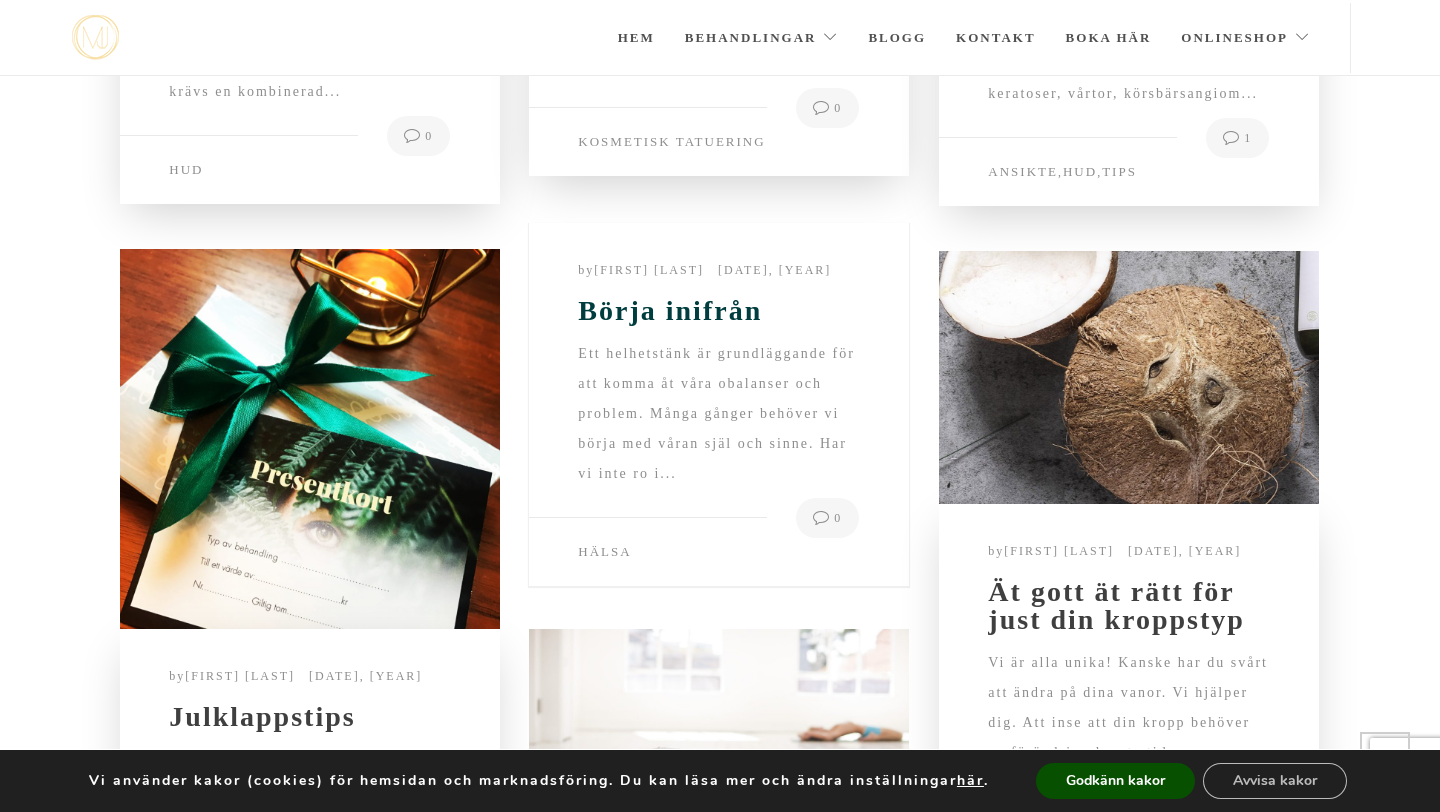click on "Börja inifrån" at bounding box center (718, 311) 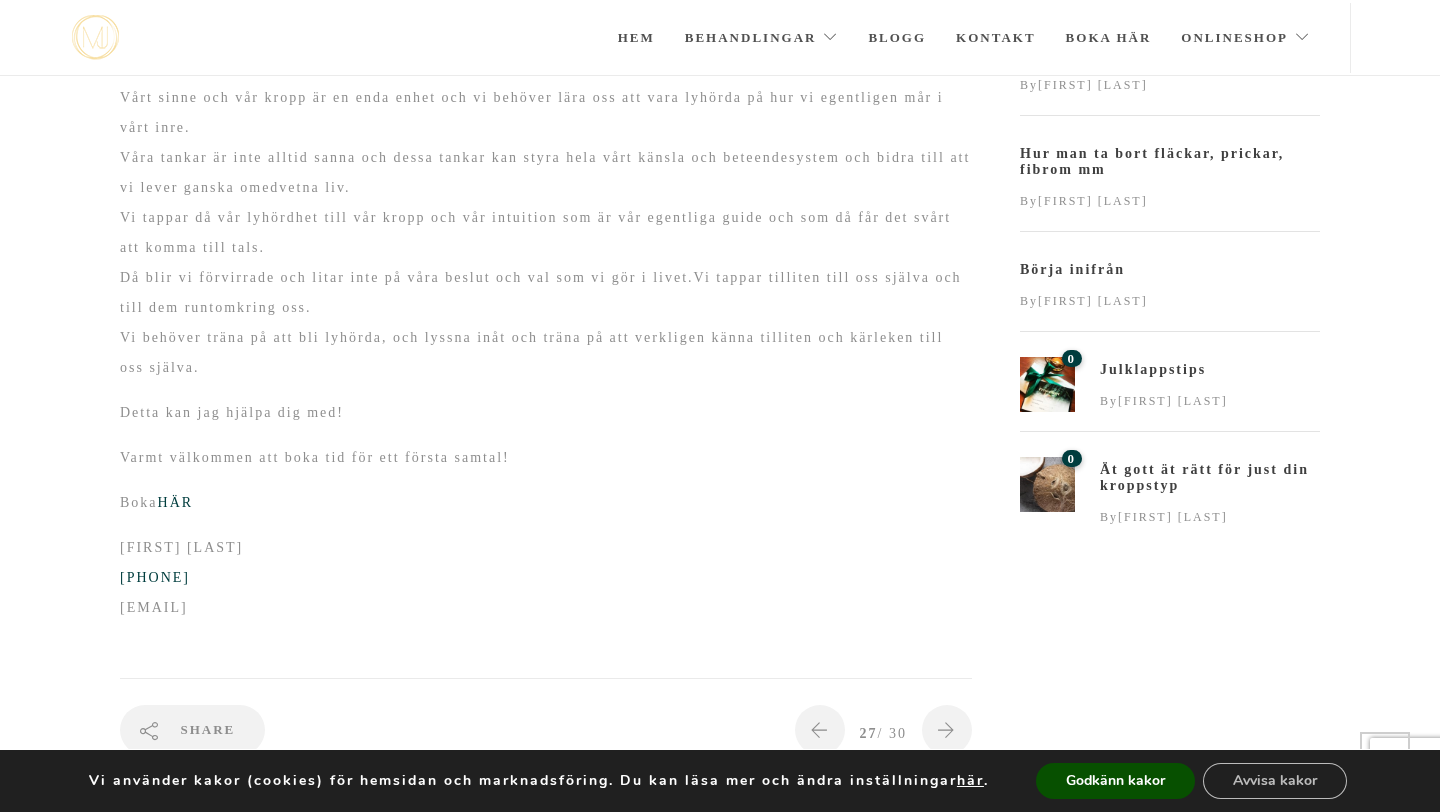scroll, scrollTop: 1065, scrollLeft: 0, axis: vertical 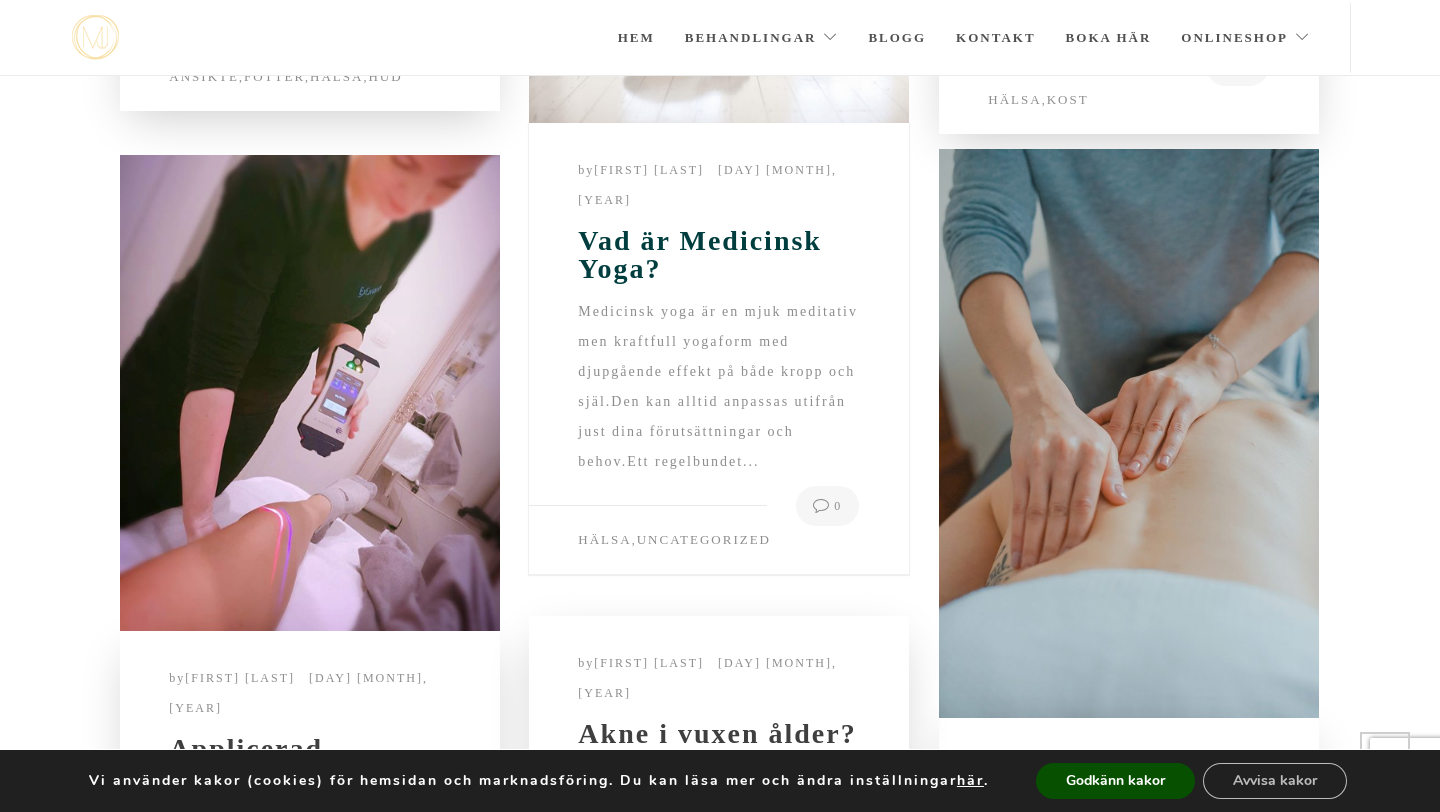click on "Vad är Medicinsk Yoga?" at bounding box center (718, 255) 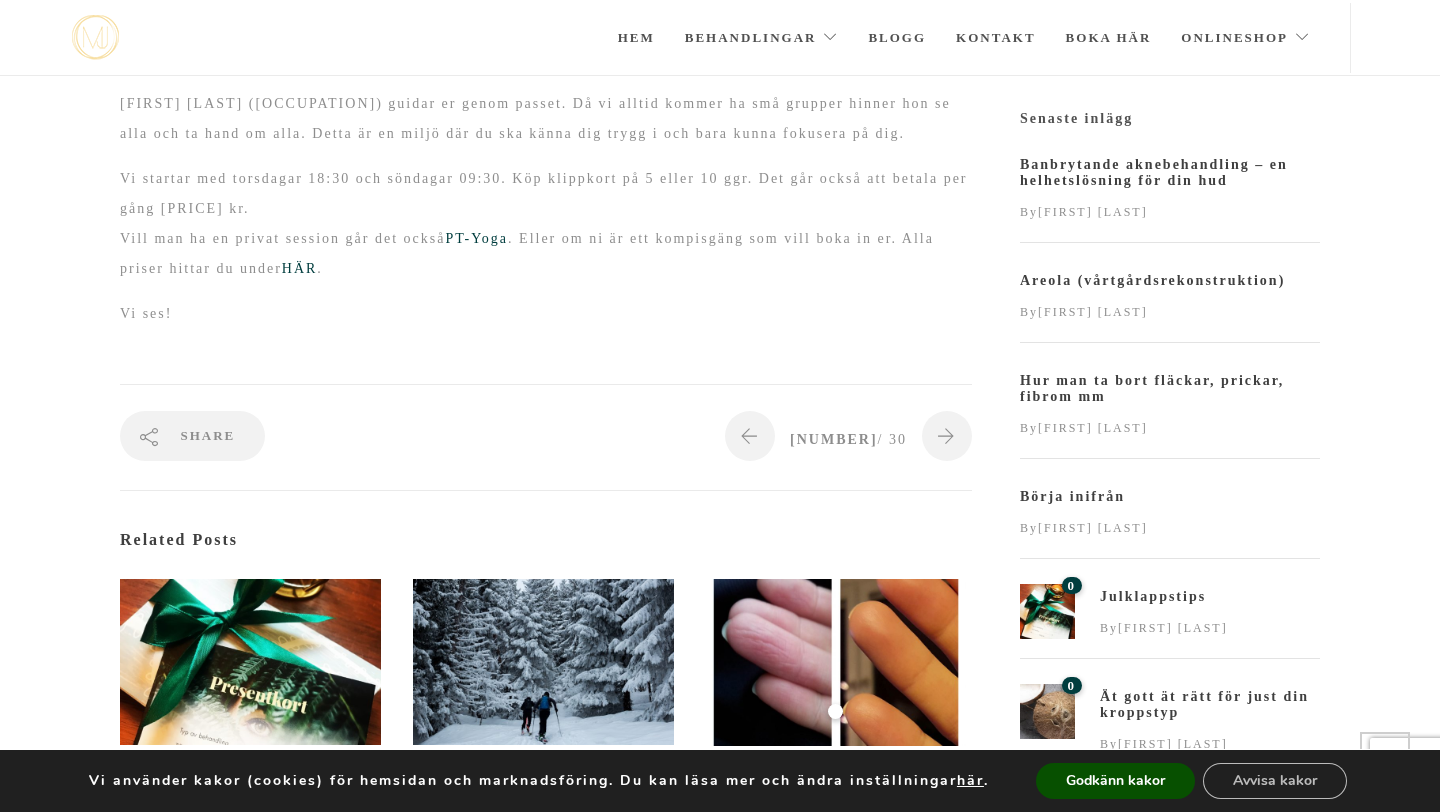 scroll, scrollTop: 962, scrollLeft: 0, axis: vertical 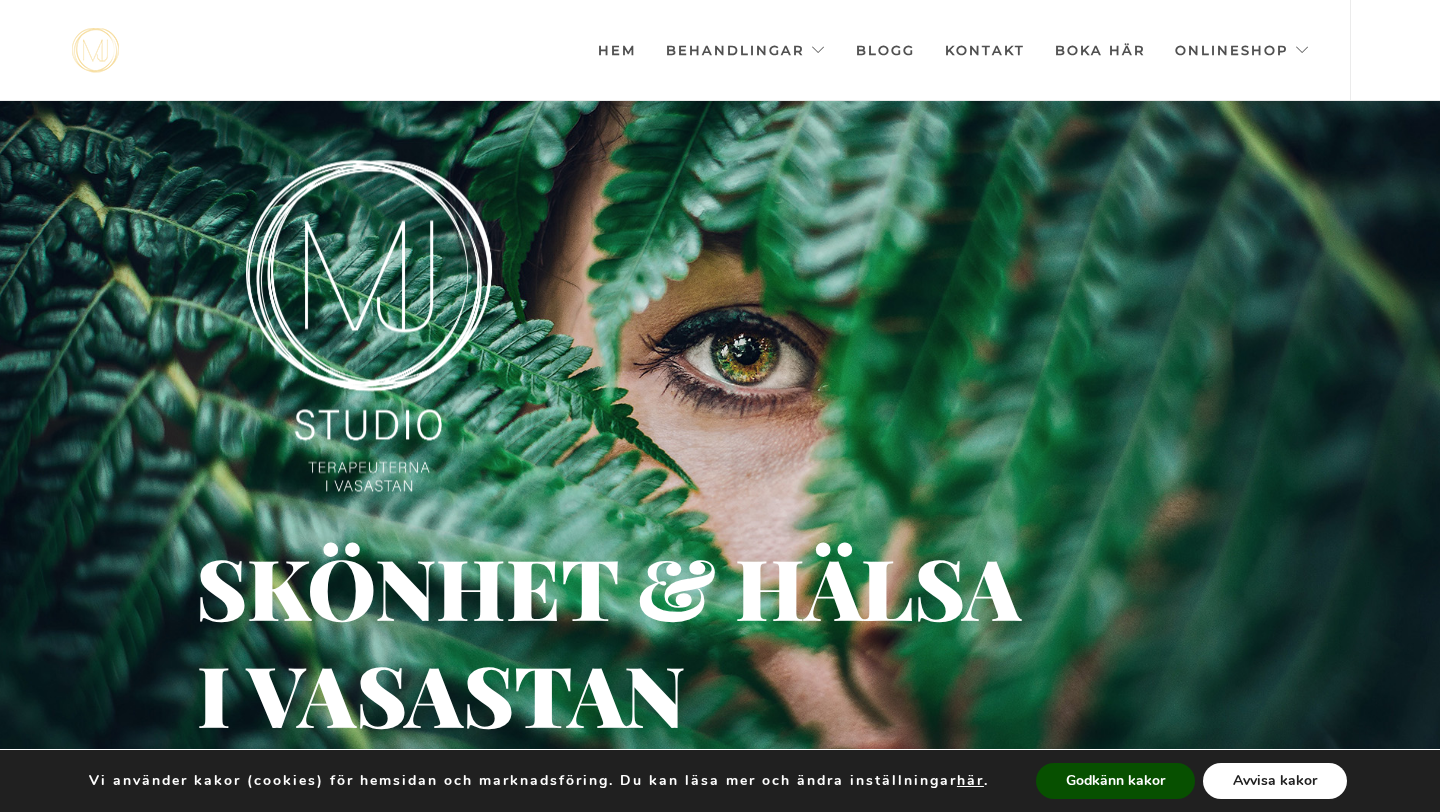 click on "Avvisa kakor" at bounding box center [1275, 781] 